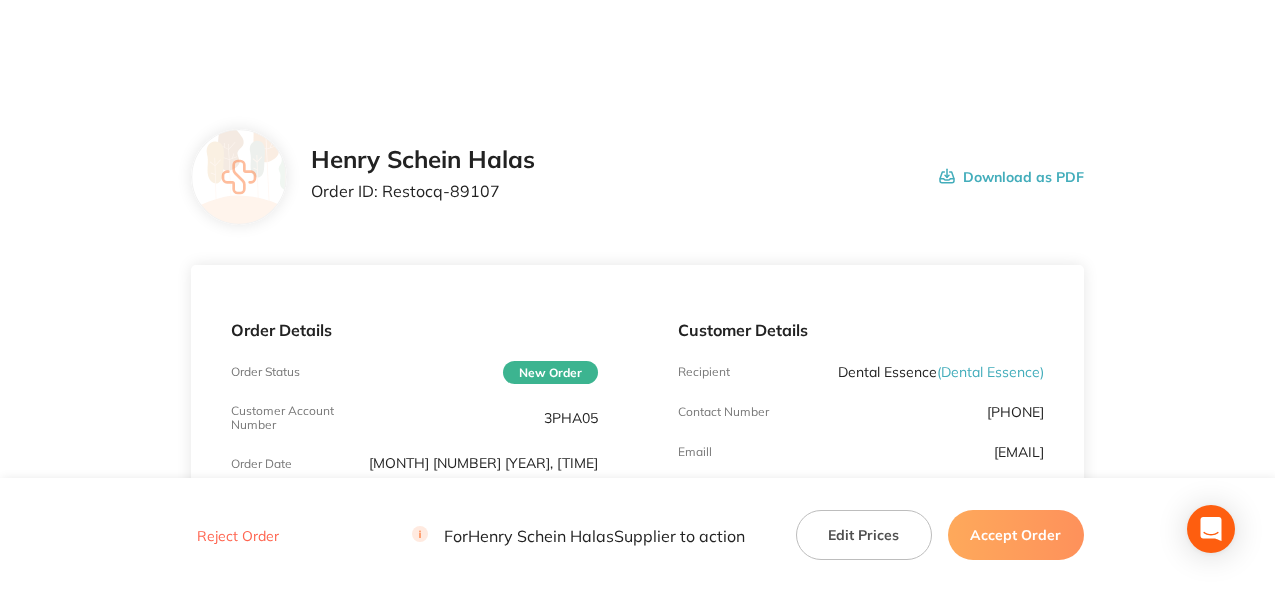 scroll, scrollTop: 0, scrollLeft: 0, axis: both 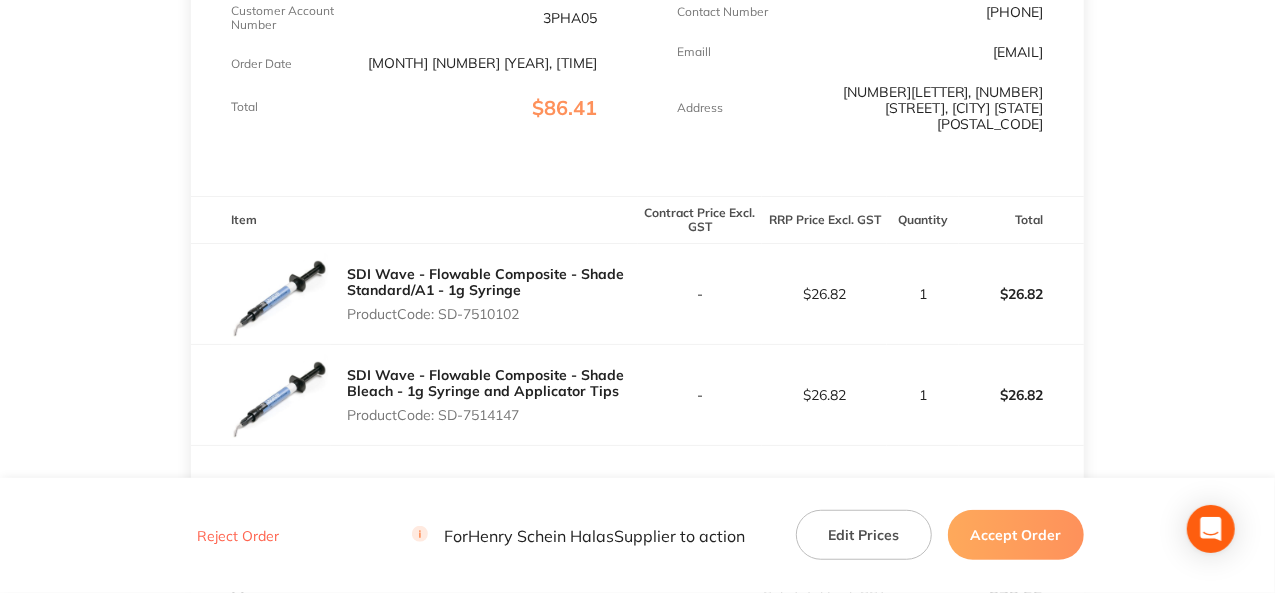 drag, startPoint x: 527, startPoint y: 299, endPoint x: 443, endPoint y: 300, distance: 84.00595 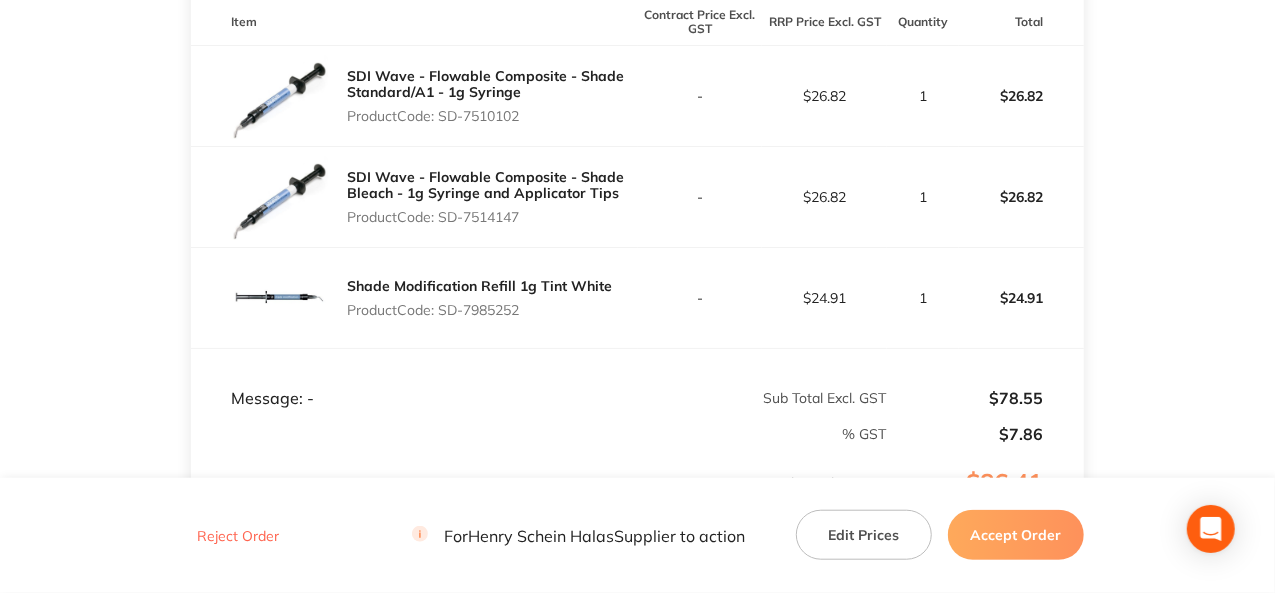 scroll, scrollTop: 600, scrollLeft: 0, axis: vertical 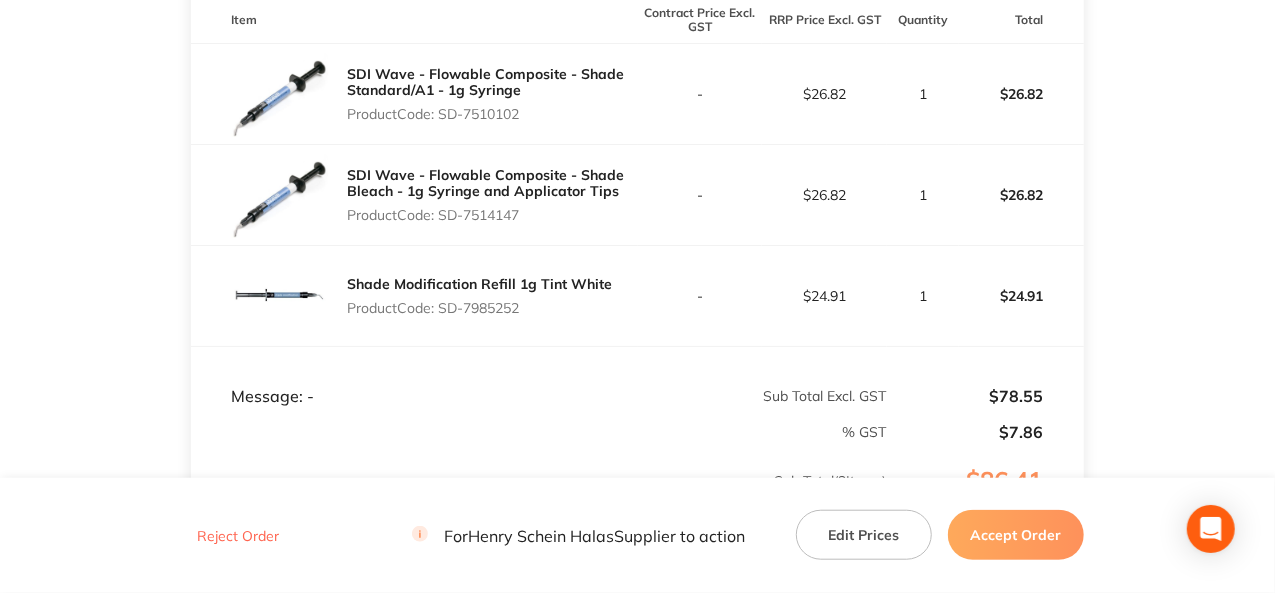 drag, startPoint x: 524, startPoint y: 292, endPoint x: 442, endPoint y: 292, distance: 82 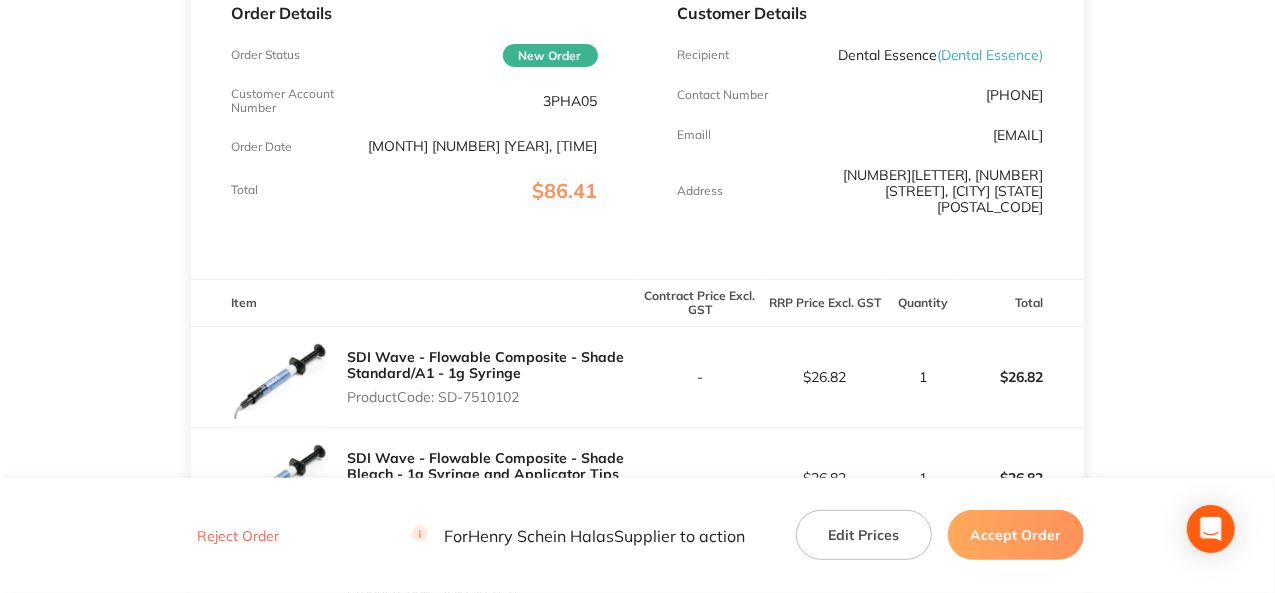 scroll, scrollTop: 0, scrollLeft: 0, axis: both 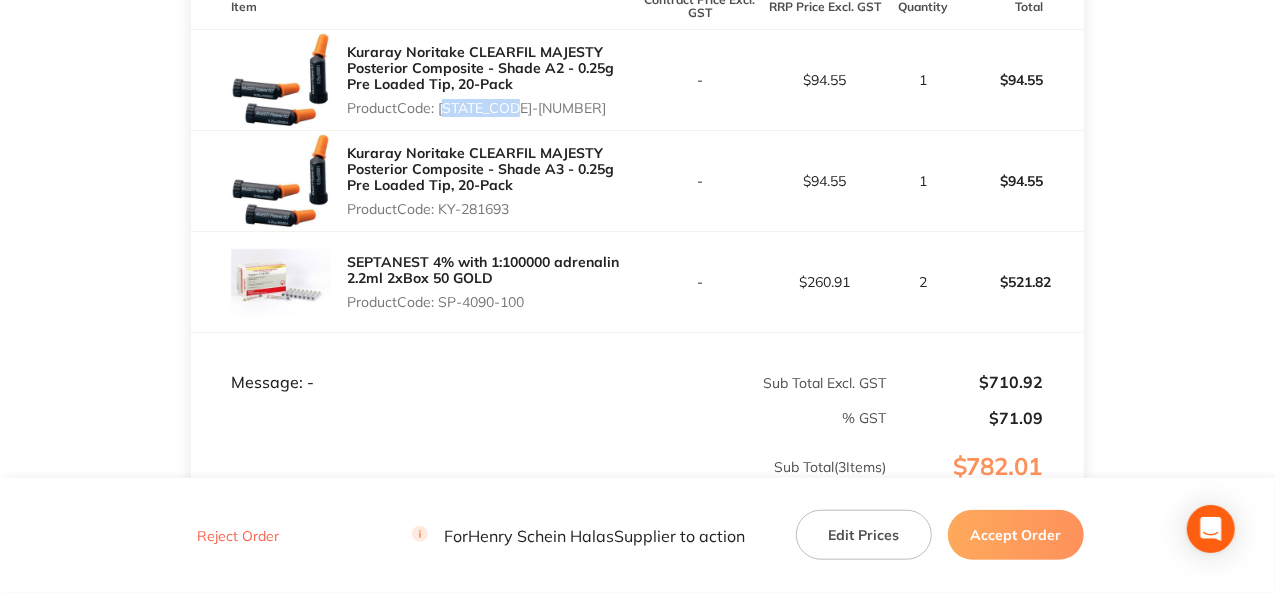 drag, startPoint x: 515, startPoint y: 104, endPoint x: 441, endPoint y: 107, distance: 74.06078 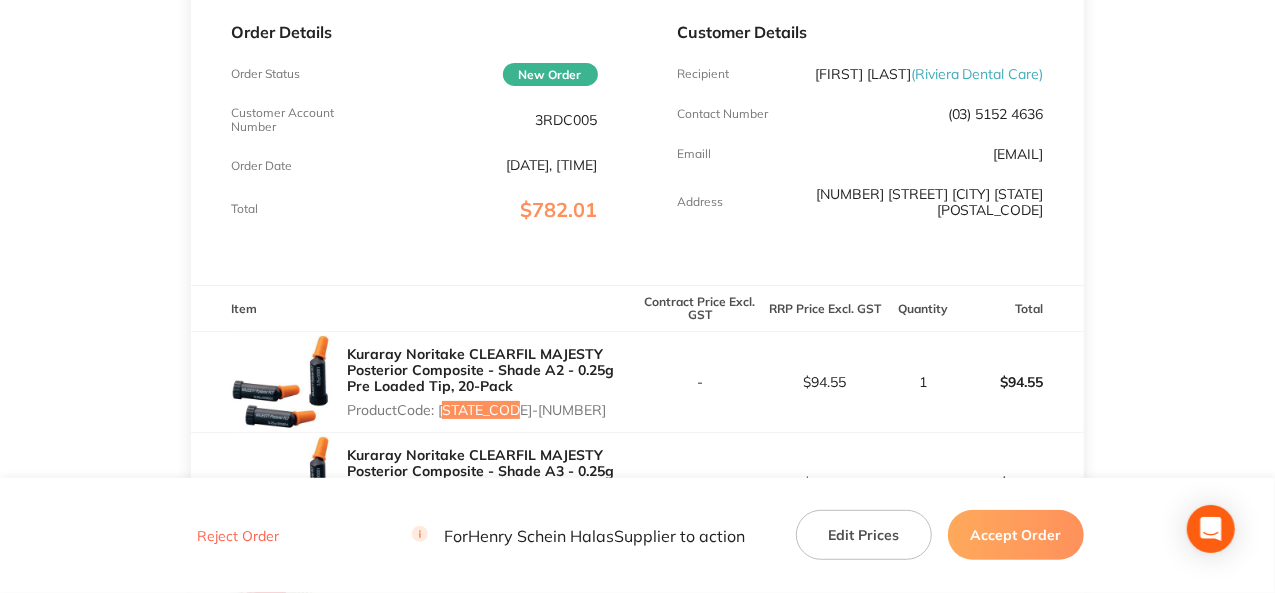 scroll, scrollTop: 100, scrollLeft: 0, axis: vertical 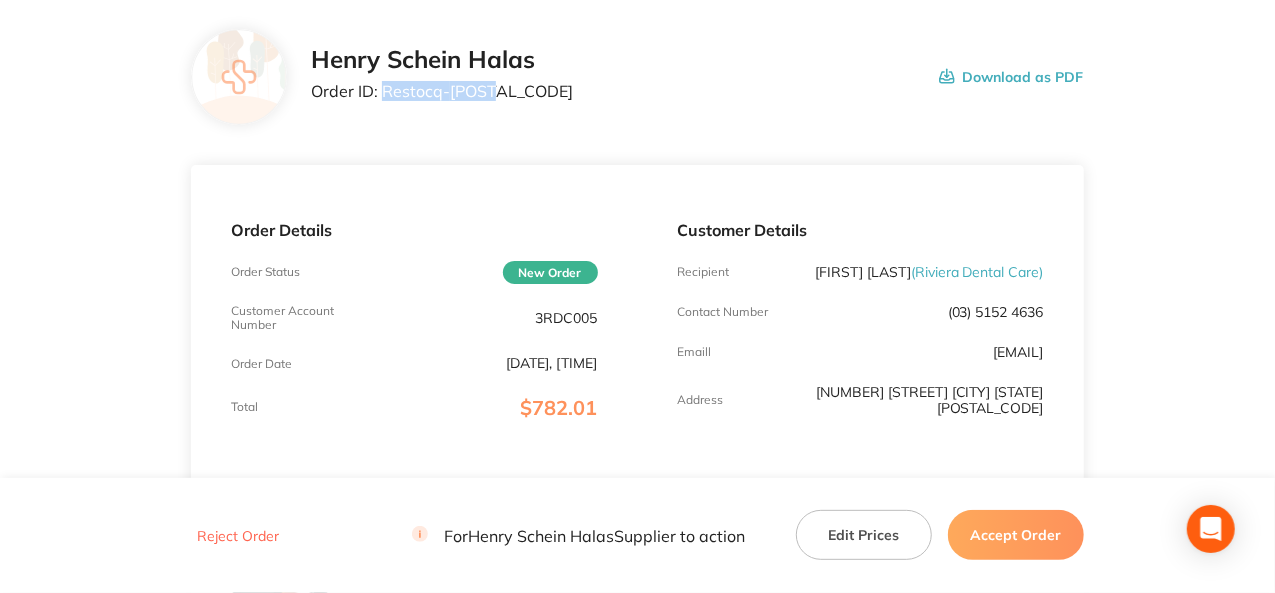 drag, startPoint x: 495, startPoint y: 87, endPoint x: 384, endPoint y: 88, distance: 111.0045 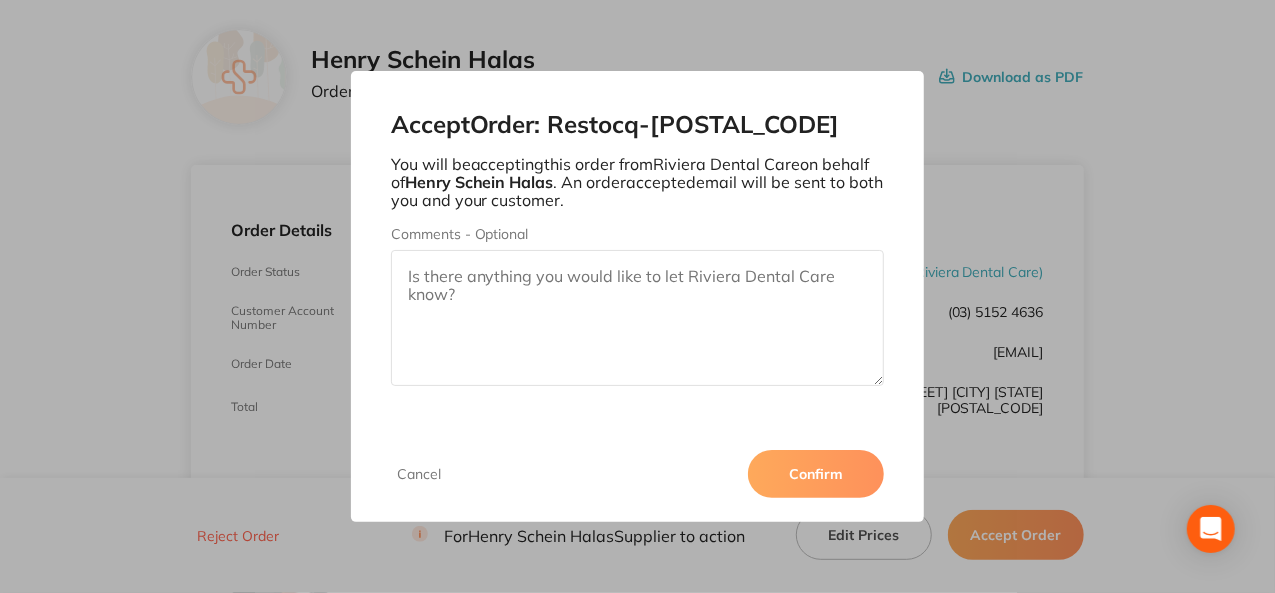 click on "Confirm" at bounding box center [816, 474] 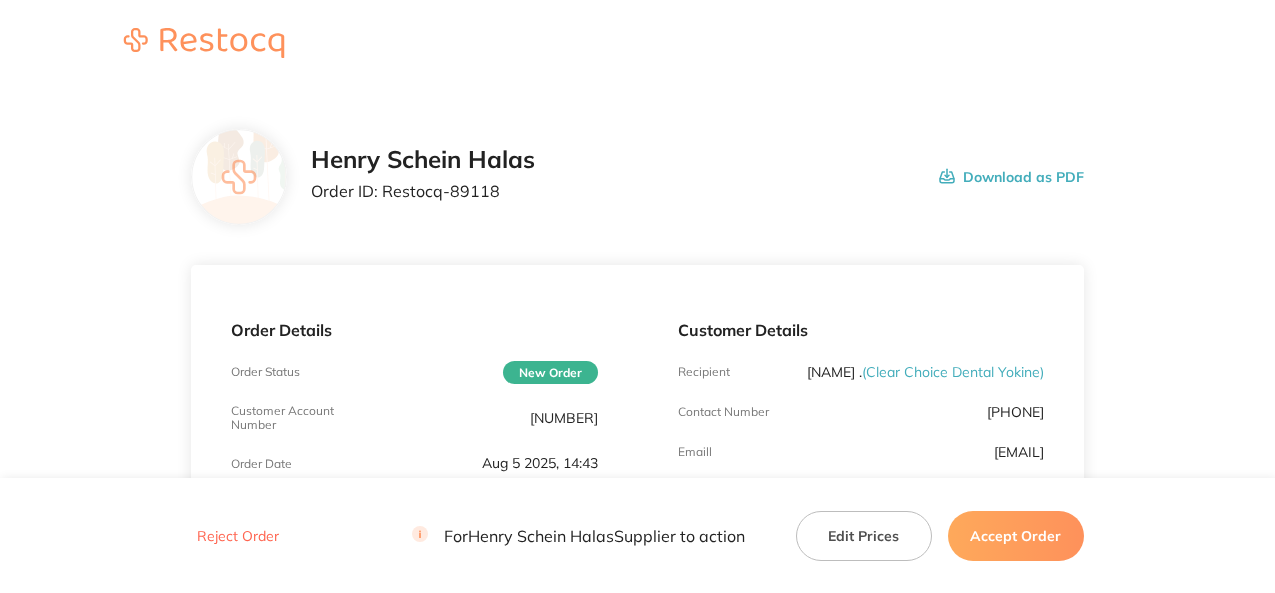 scroll, scrollTop: 0, scrollLeft: 0, axis: both 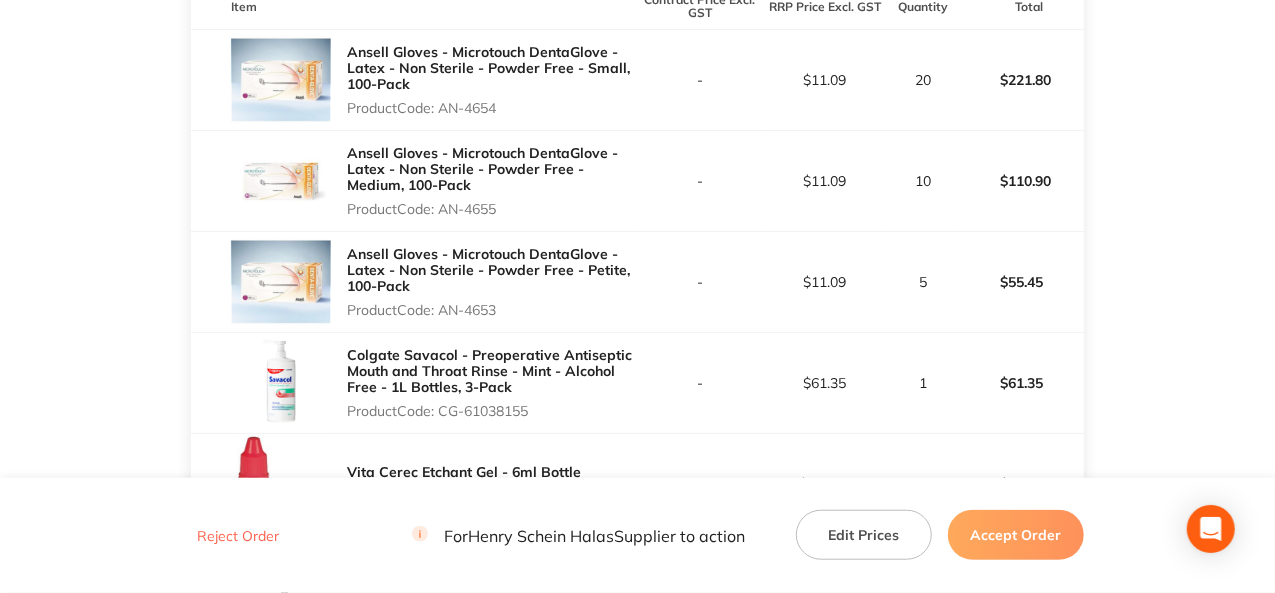 drag, startPoint x: 507, startPoint y: 105, endPoint x: 441, endPoint y: 106, distance: 66.007576 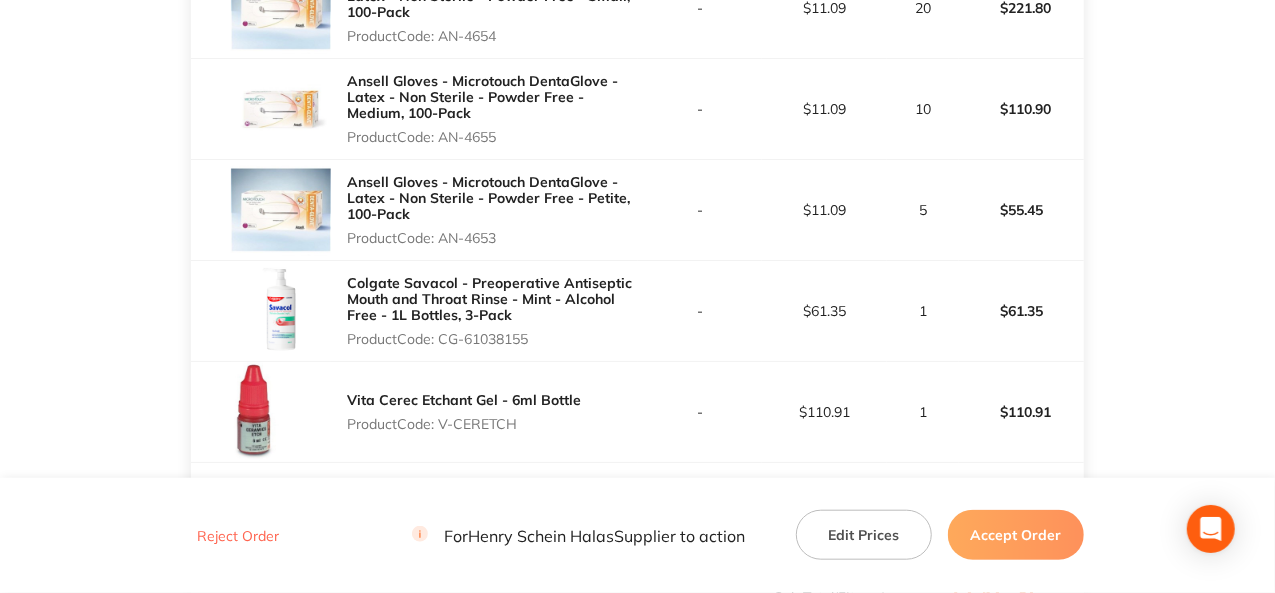 scroll, scrollTop: 800, scrollLeft: 0, axis: vertical 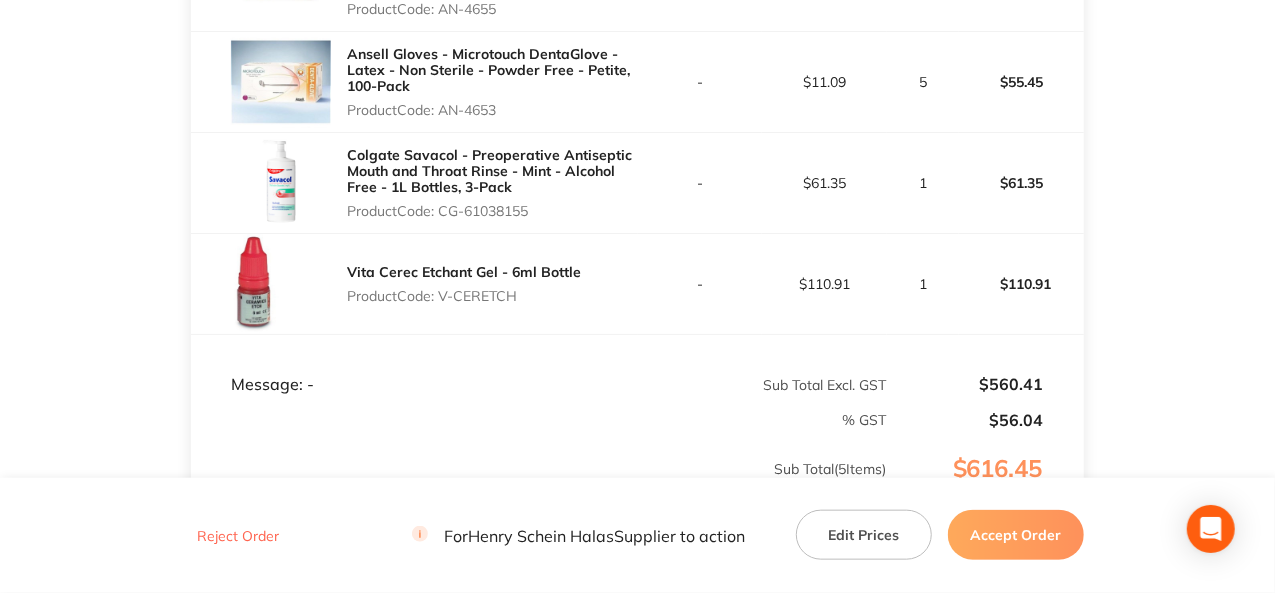 drag, startPoint x: 532, startPoint y: 207, endPoint x: 440, endPoint y: 208, distance: 92.00543 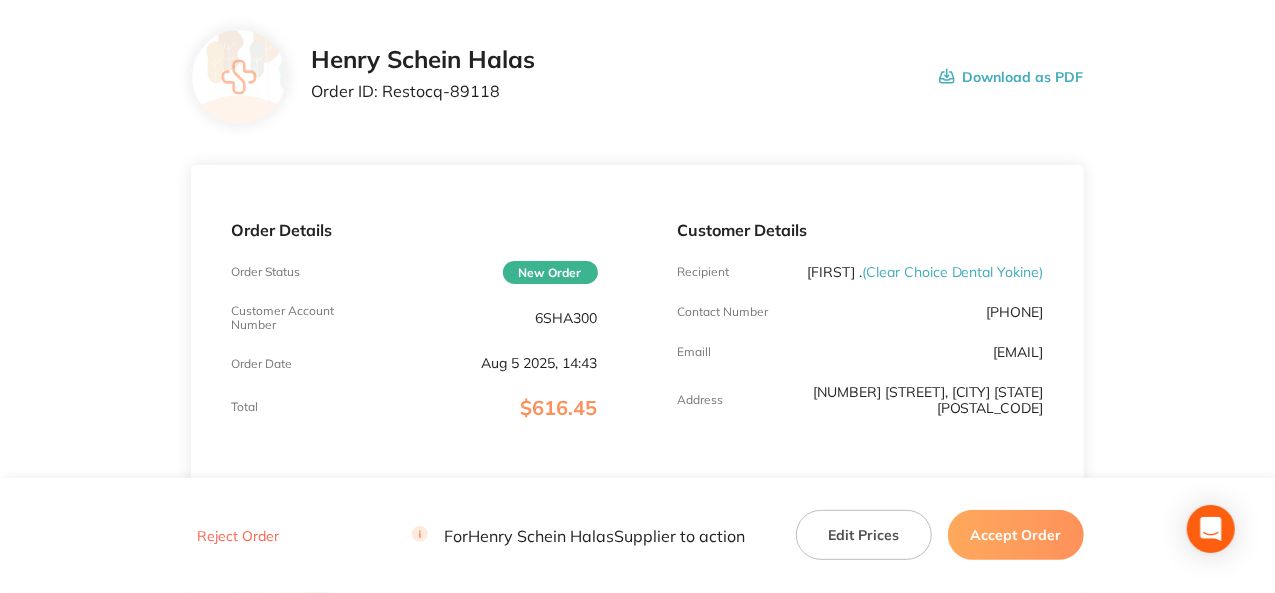 scroll, scrollTop: 0, scrollLeft: 0, axis: both 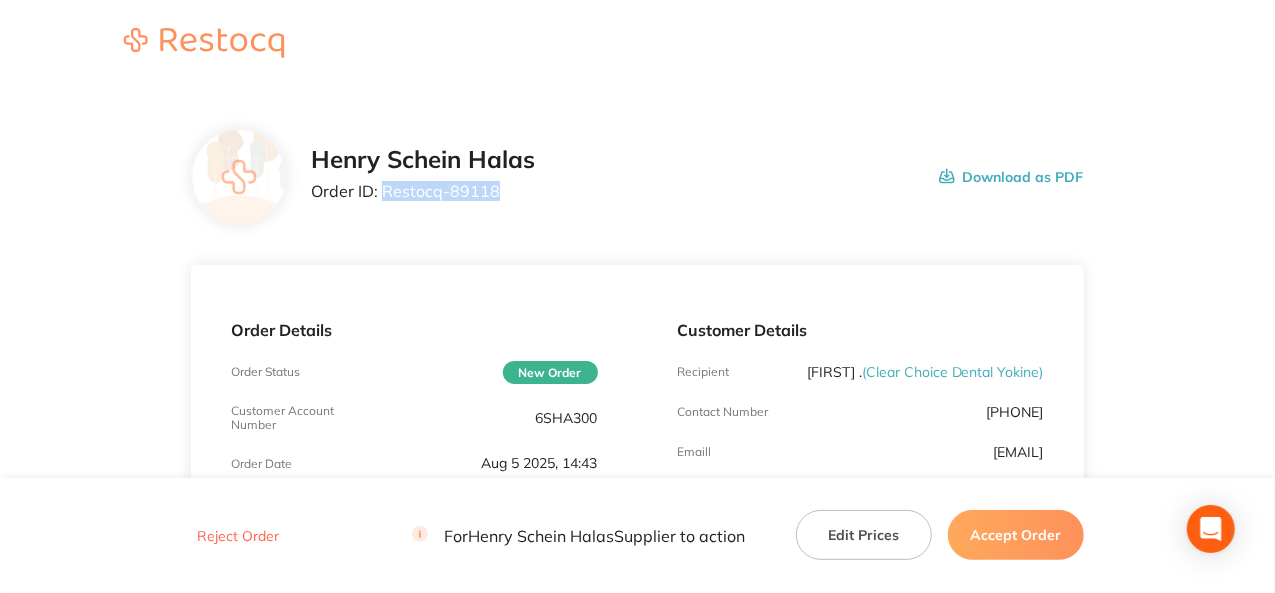 drag, startPoint x: 496, startPoint y: 191, endPoint x: 381, endPoint y: 191, distance: 115 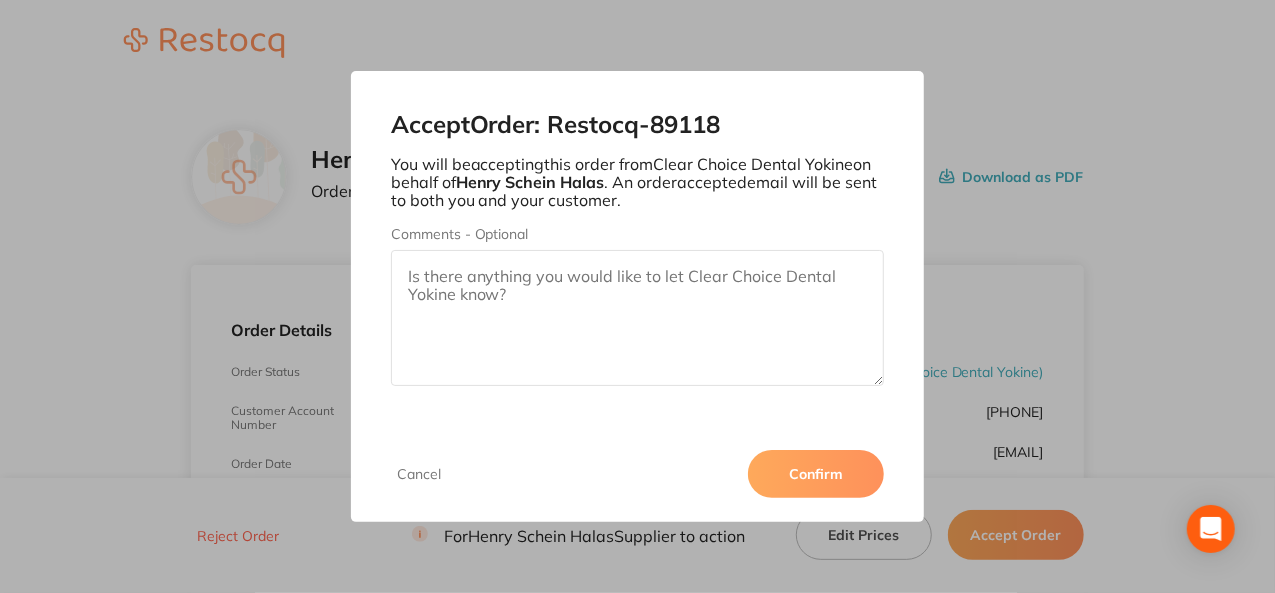 click on "Confirm" at bounding box center [816, 474] 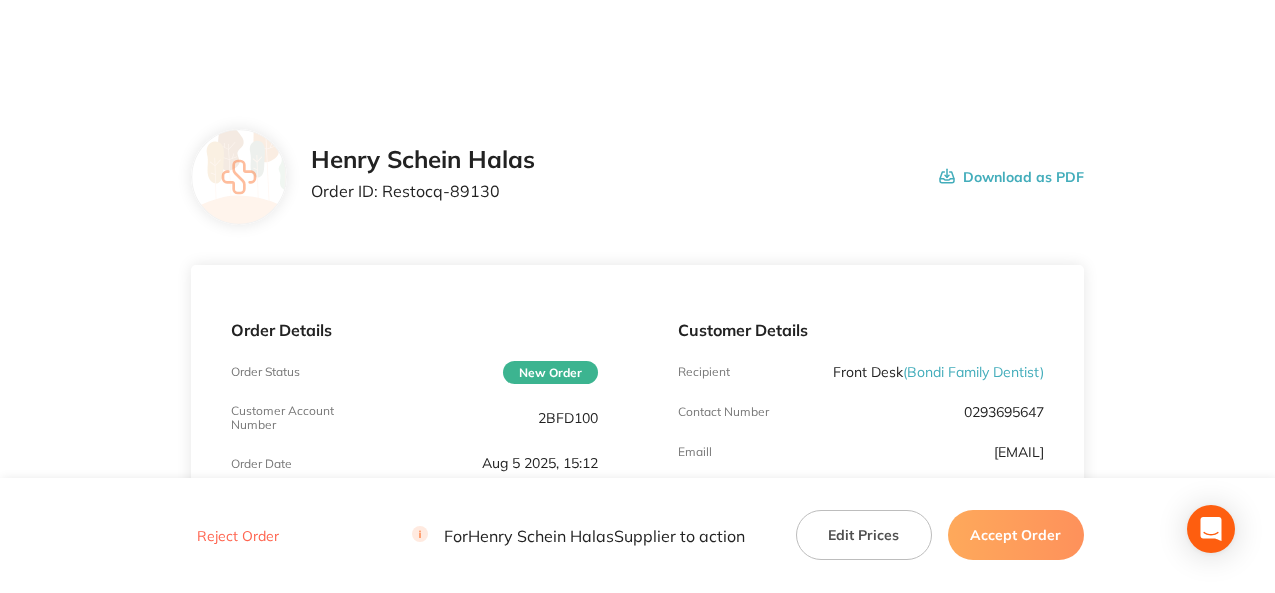 scroll, scrollTop: 0, scrollLeft: 0, axis: both 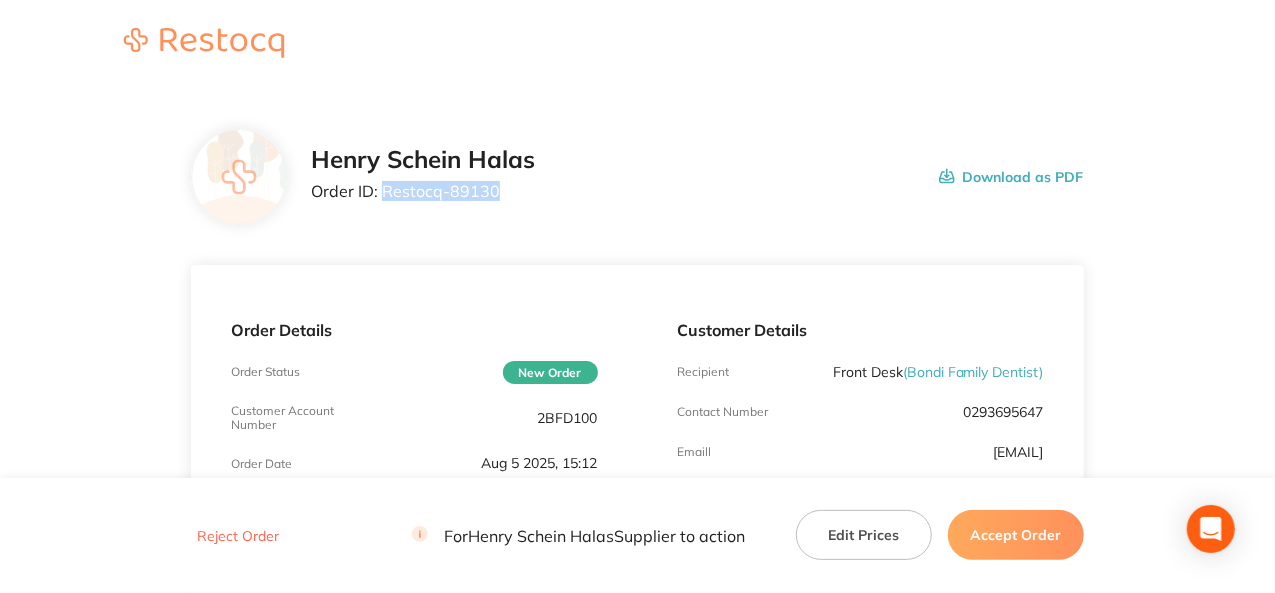 drag, startPoint x: 496, startPoint y: 192, endPoint x: 384, endPoint y: 192, distance: 112 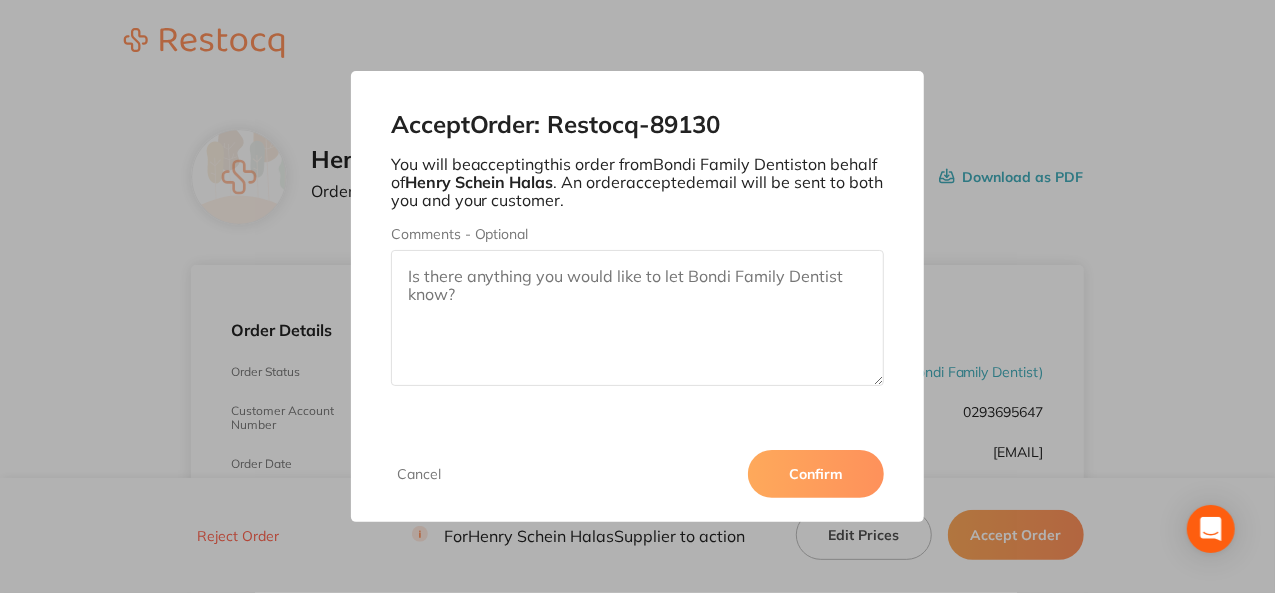 click on "Confirm" at bounding box center [816, 474] 